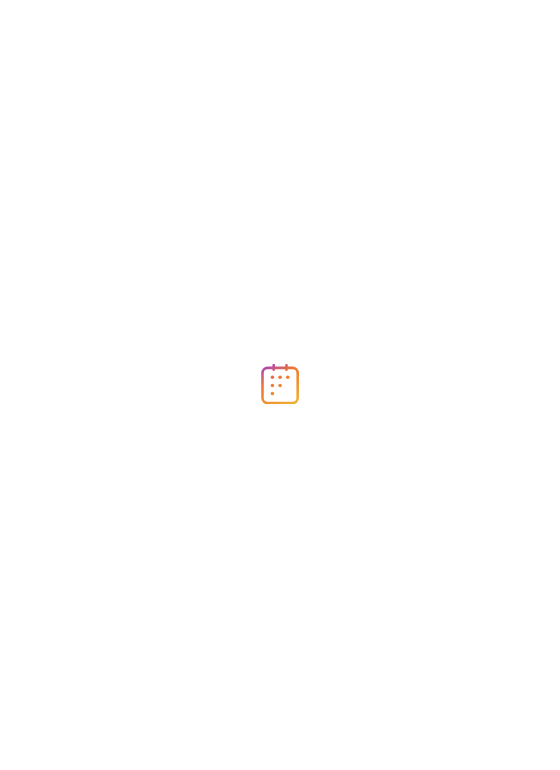 scroll, scrollTop: 0, scrollLeft: 0, axis: both 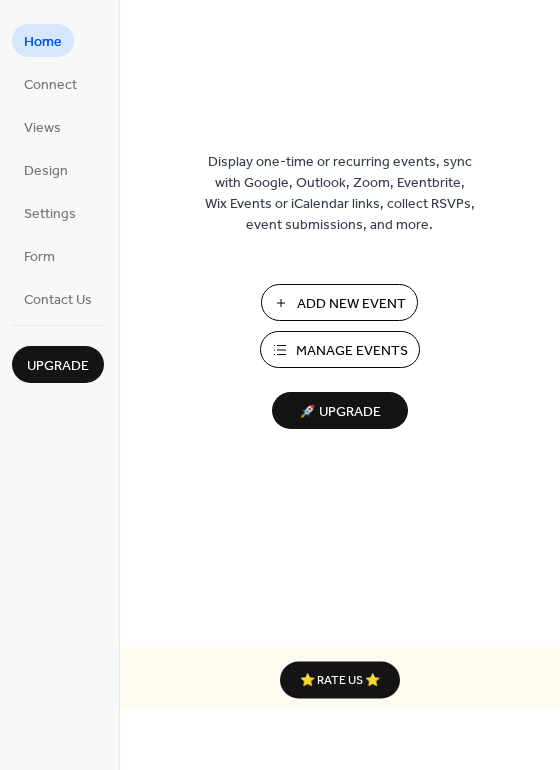 click on "Manage Events" at bounding box center [352, 351] 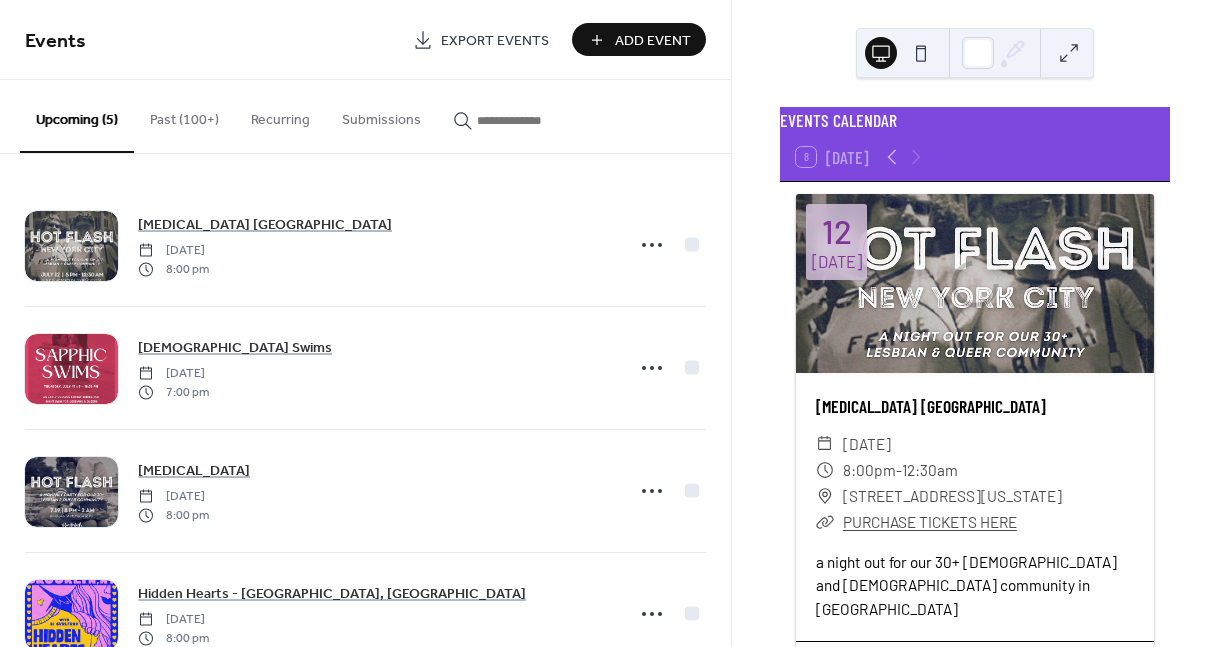 scroll, scrollTop: 0, scrollLeft: 0, axis: both 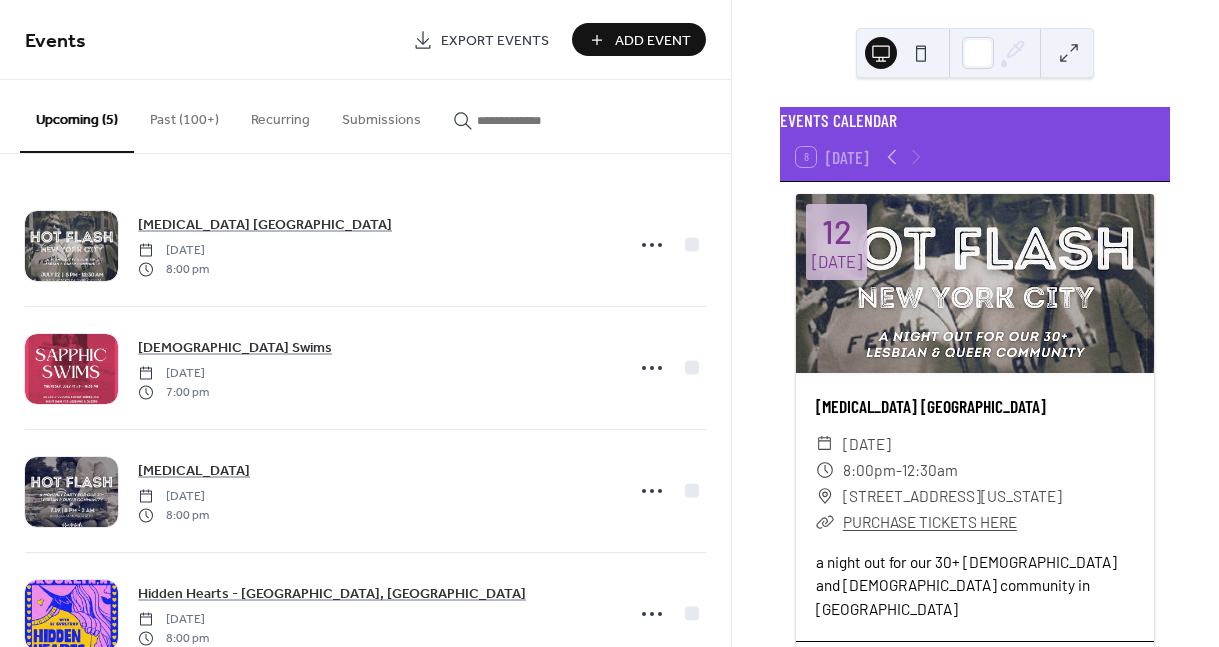 click on "Past  (100+)" at bounding box center (184, 115) 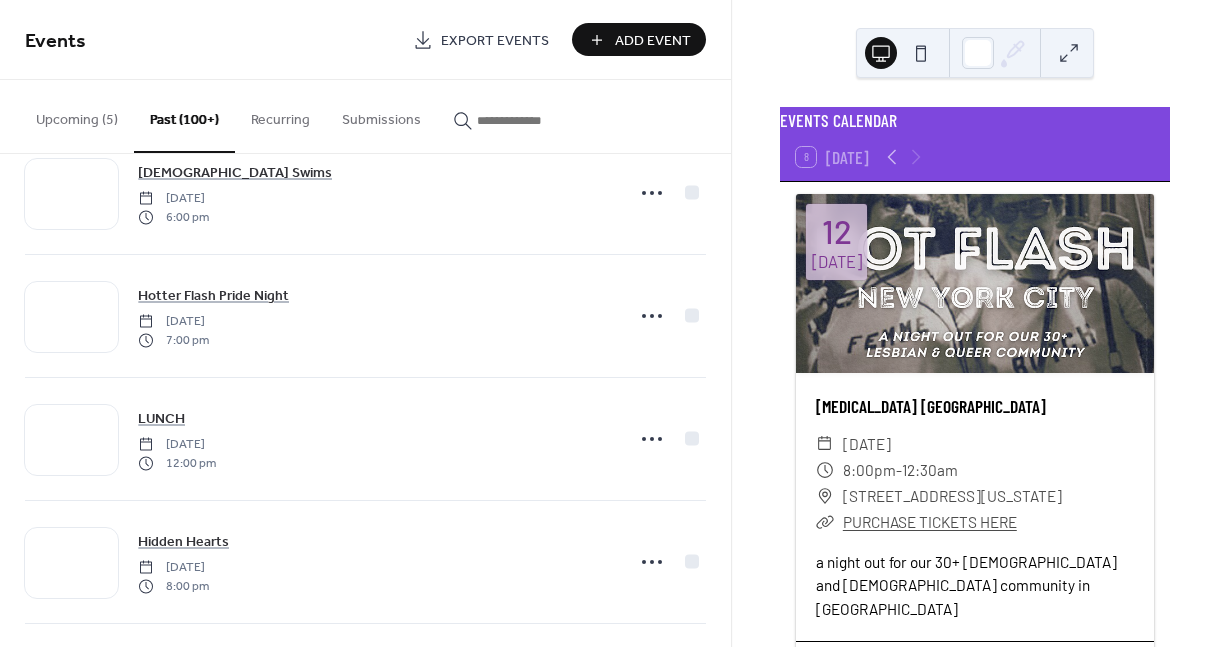 scroll, scrollTop: 444, scrollLeft: 0, axis: vertical 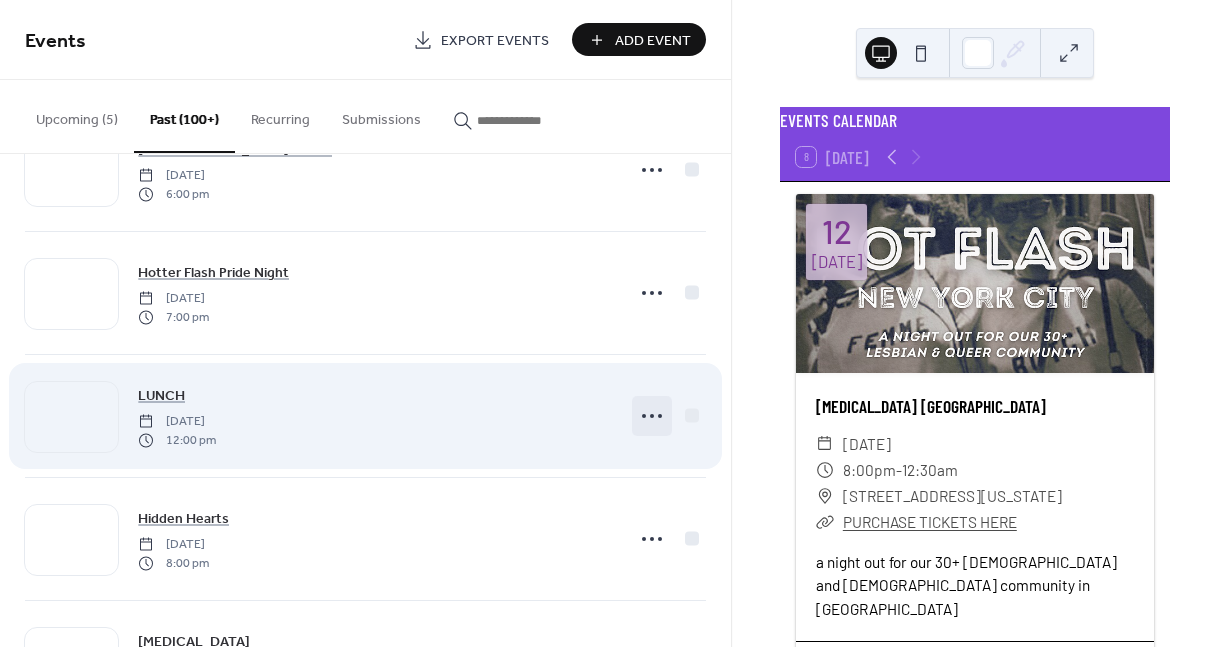 click 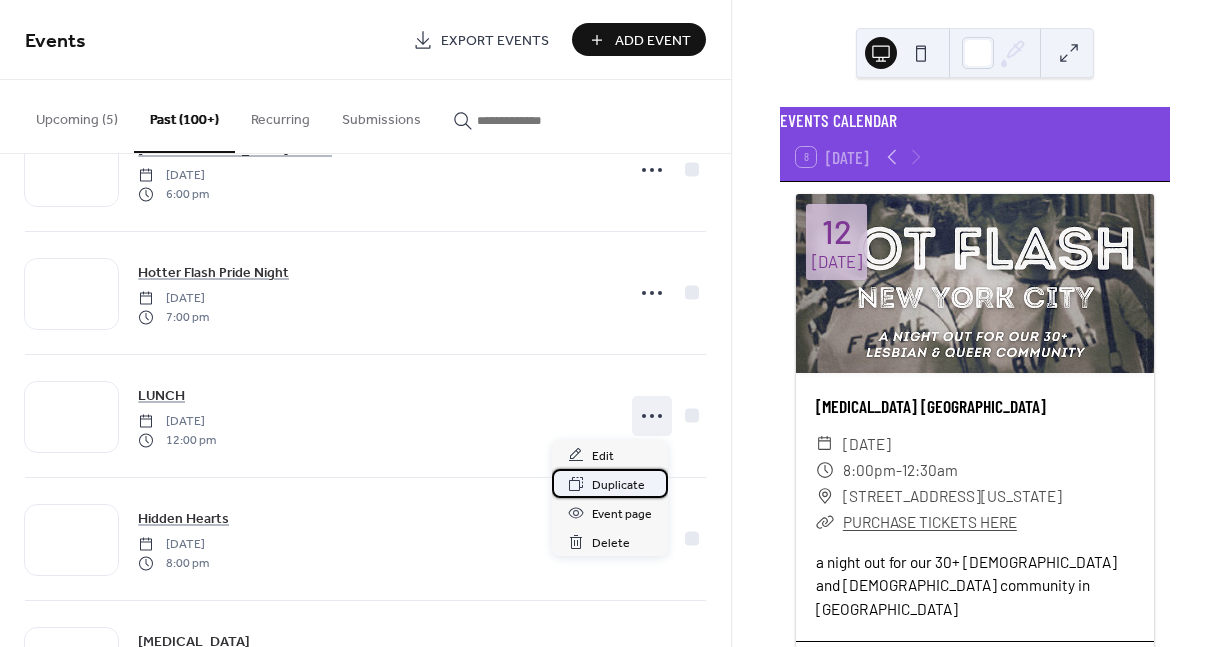 click on "Duplicate" at bounding box center (618, 485) 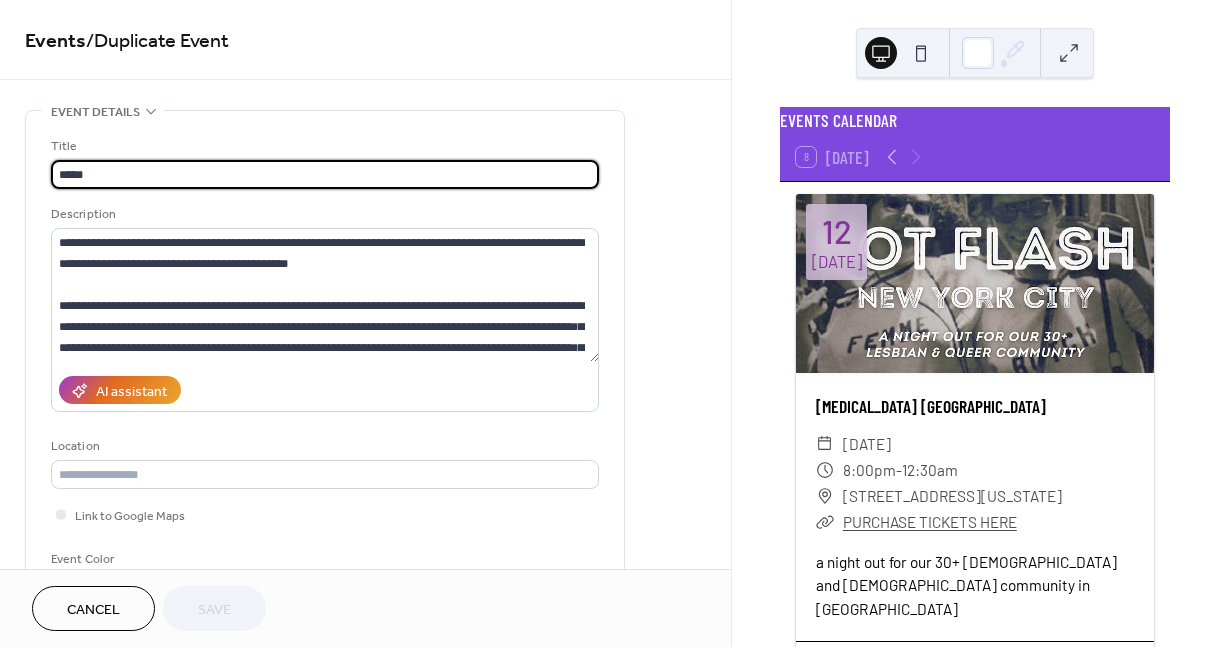 click on "*****" at bounding box center [325, 174] 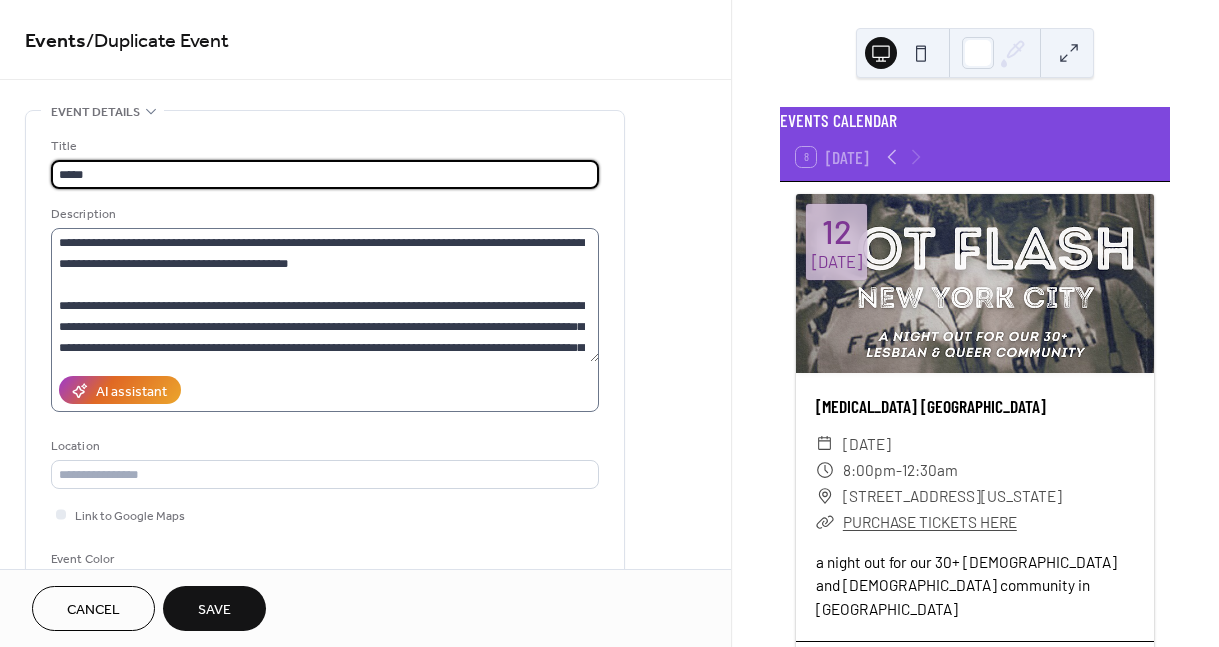 type on "*****" 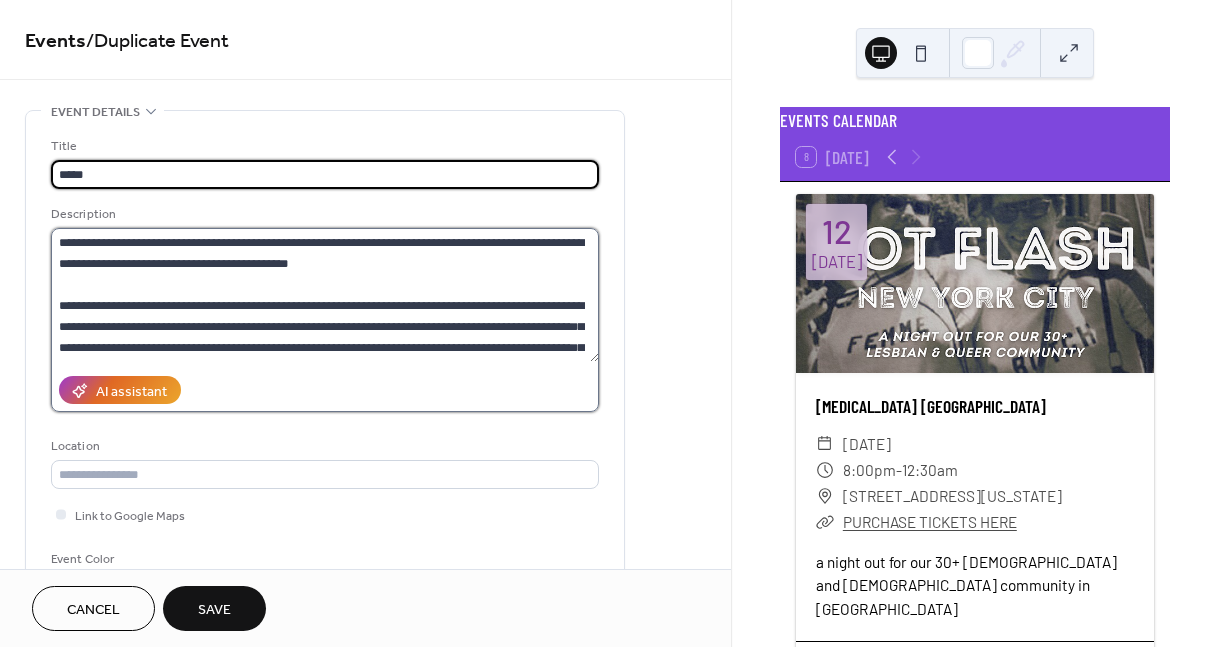 click on "**********" at bounding box center (325, 295) 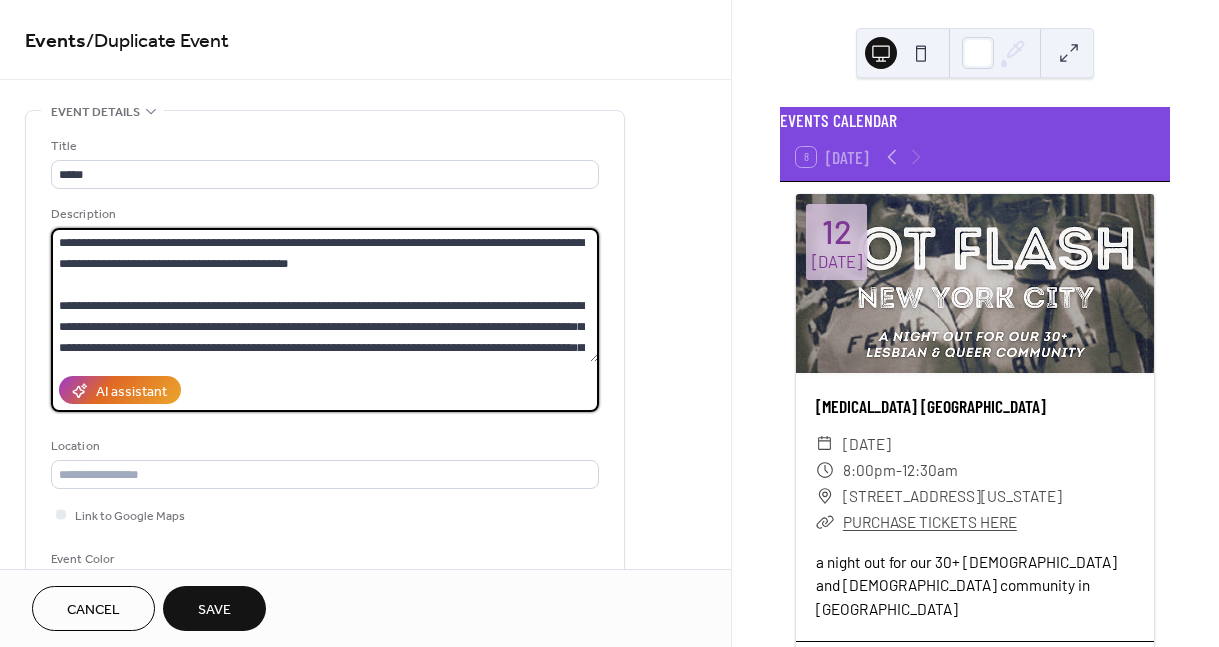 click on "**********" at bounding box center (325, 295) 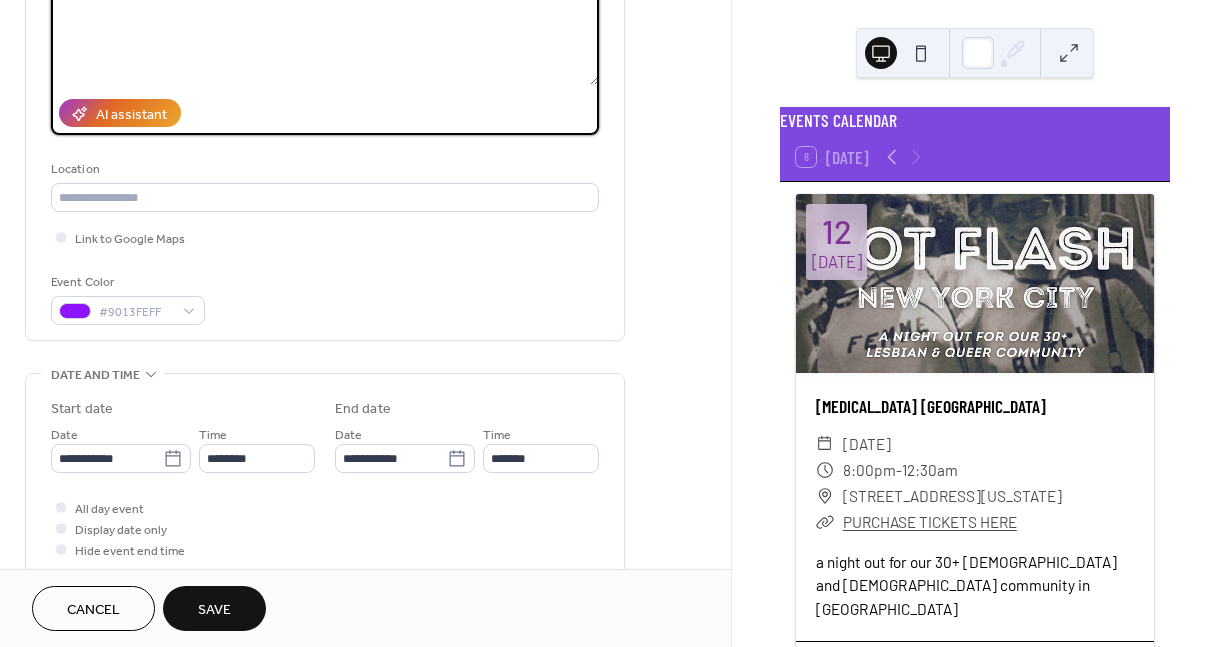 scroll, scrollTop: 333, scrollLeft: 0, axis: vertical 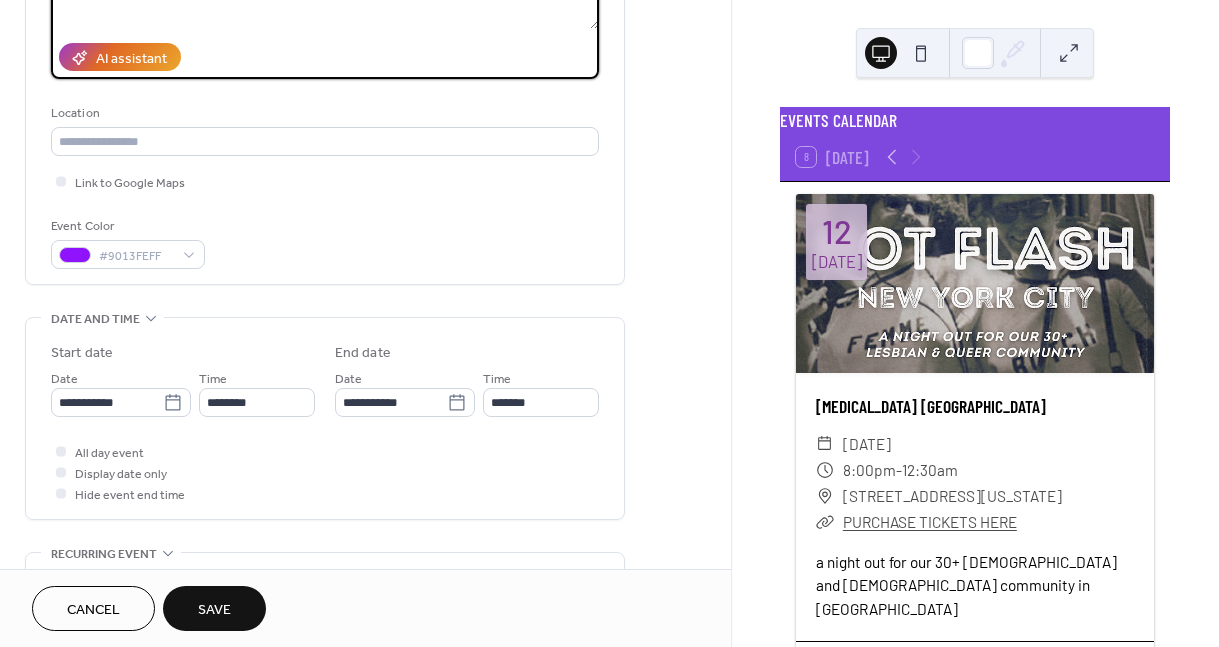 type on "**********" 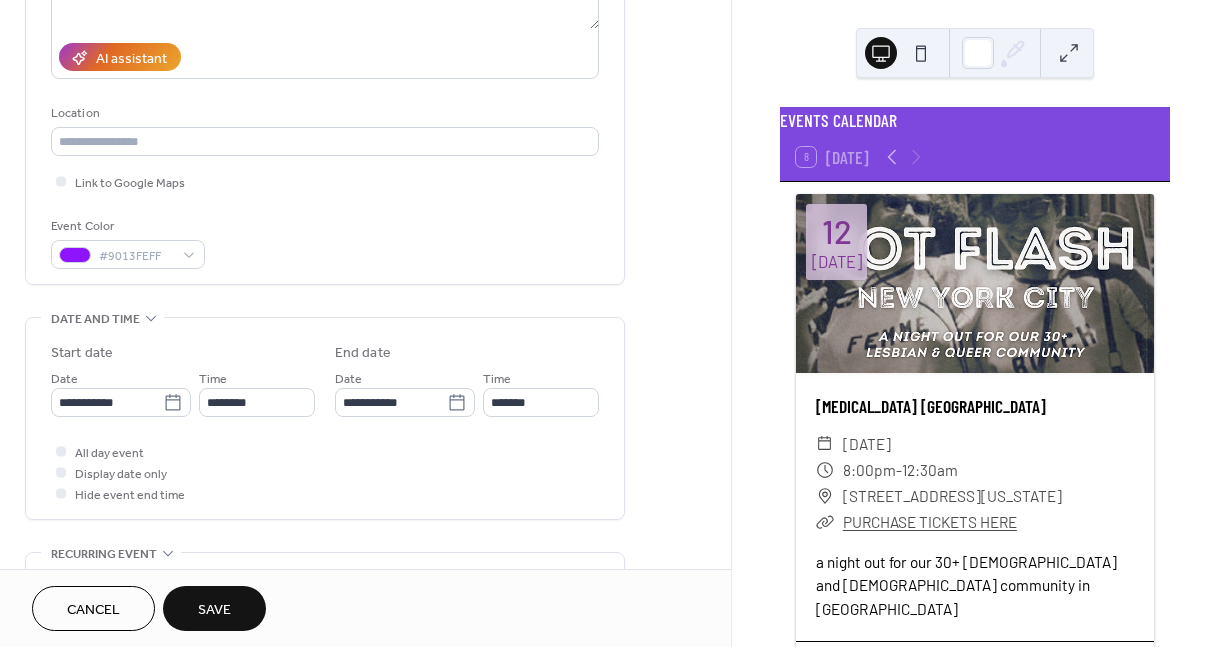 click on "**********" at bounding box center (325, 423) 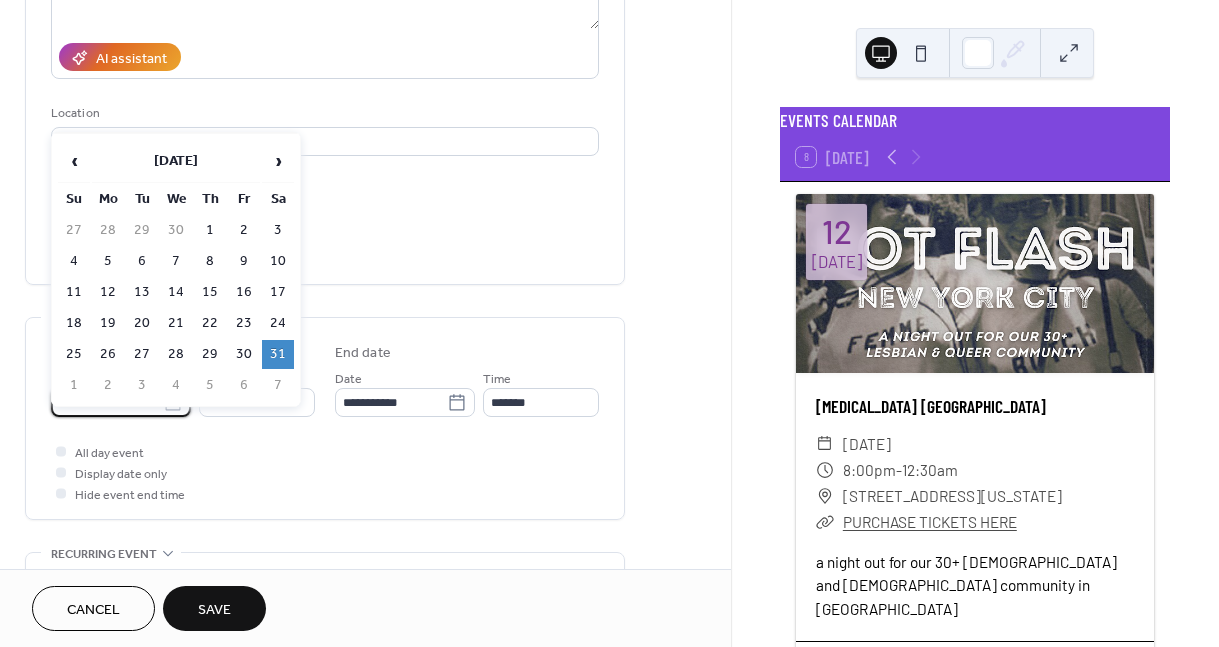 click on "**********" at bounding box center (609, 323) 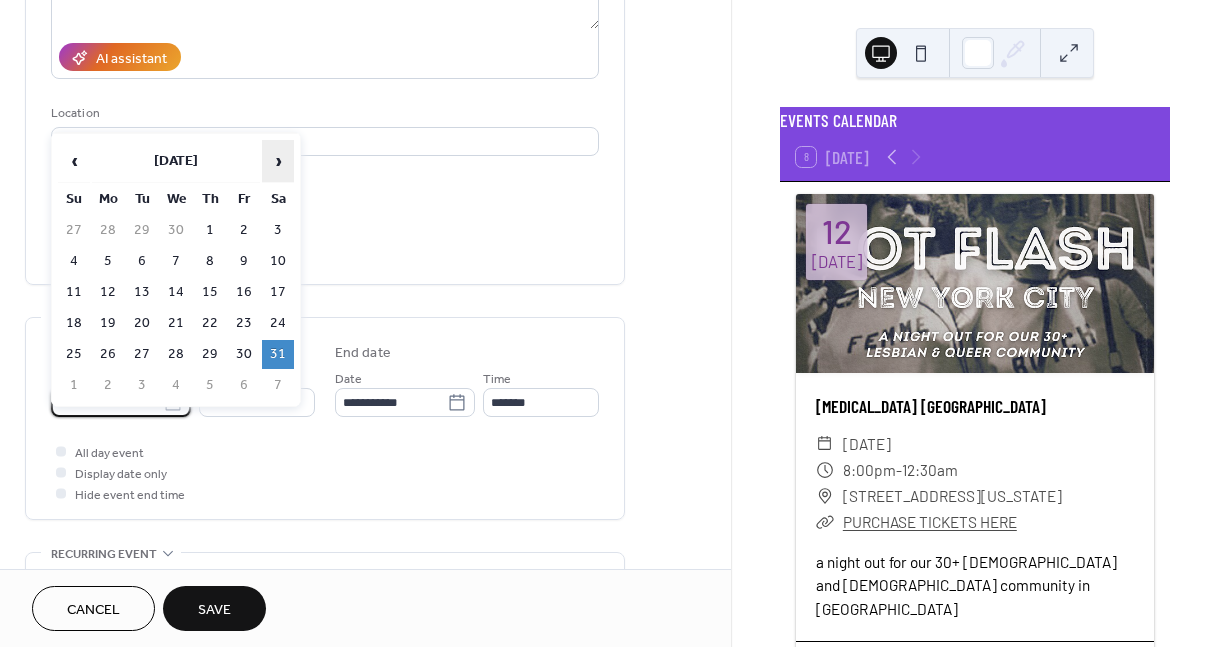 click on "›" at bounding box center (278, 161) 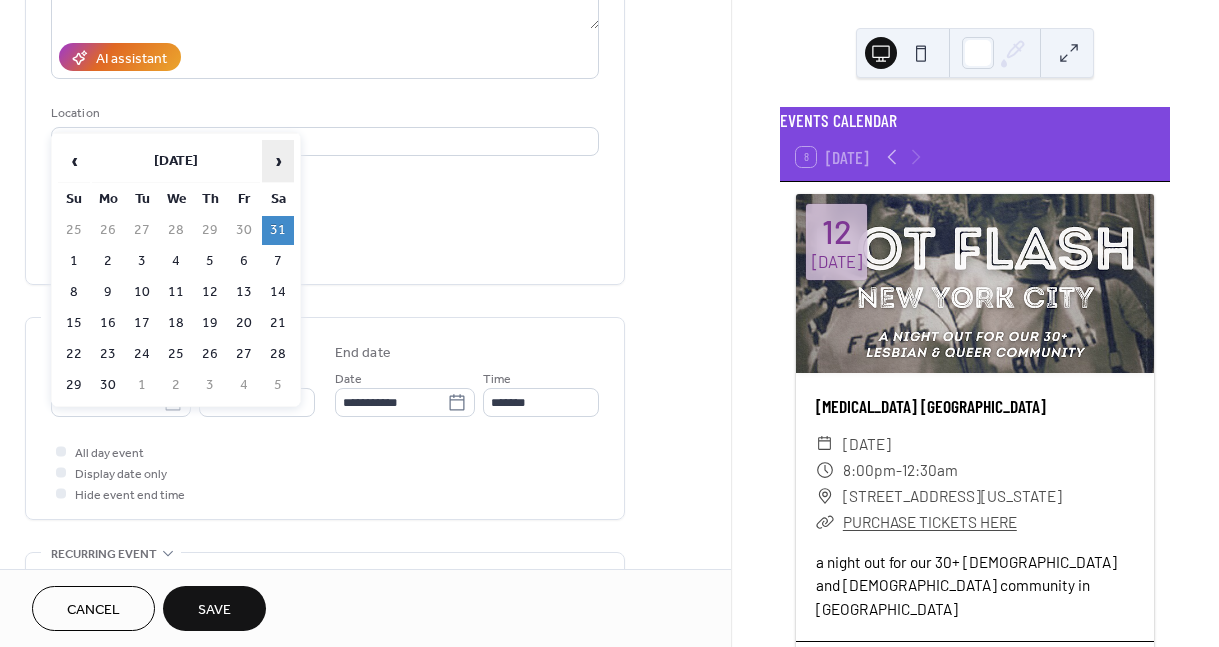 click on "›" at bounding box center (278, 161) 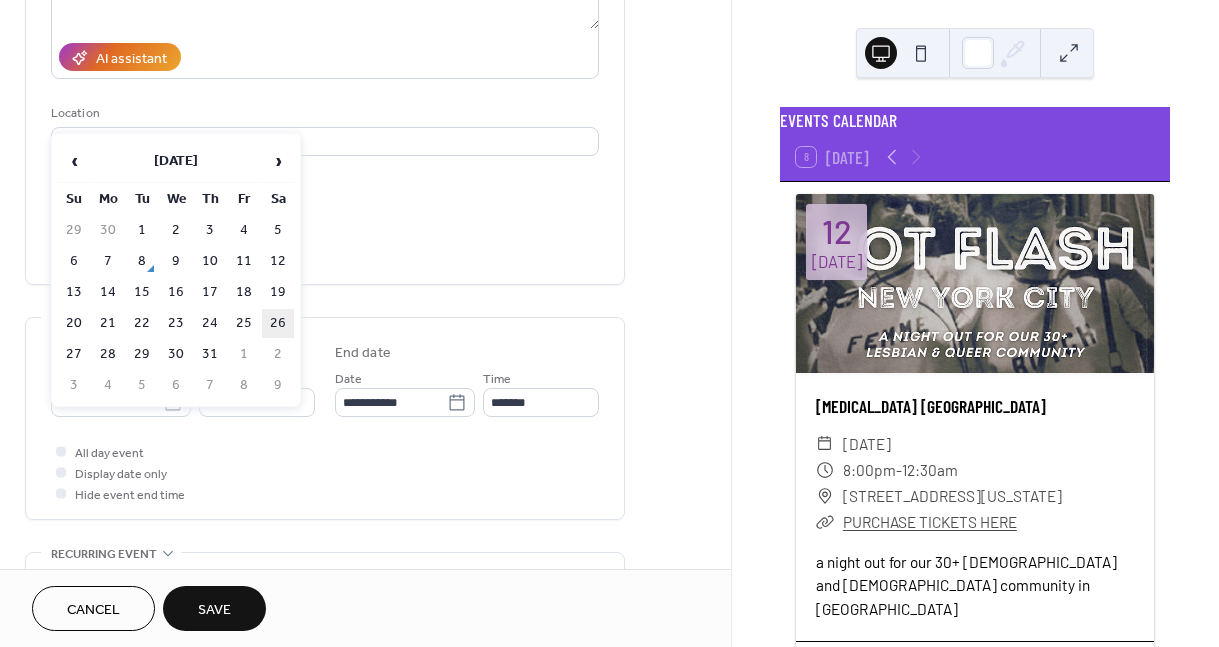 click on "26" at bounding box center [278, 323] 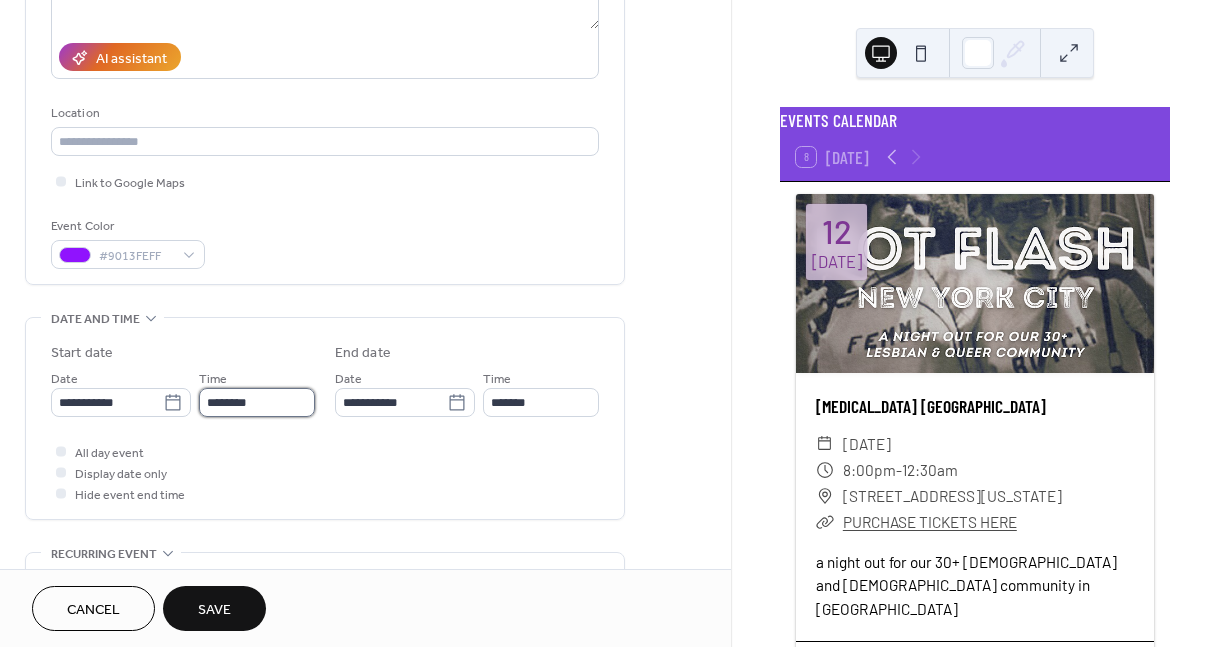 click on "********" at bounding box center [257, 402] 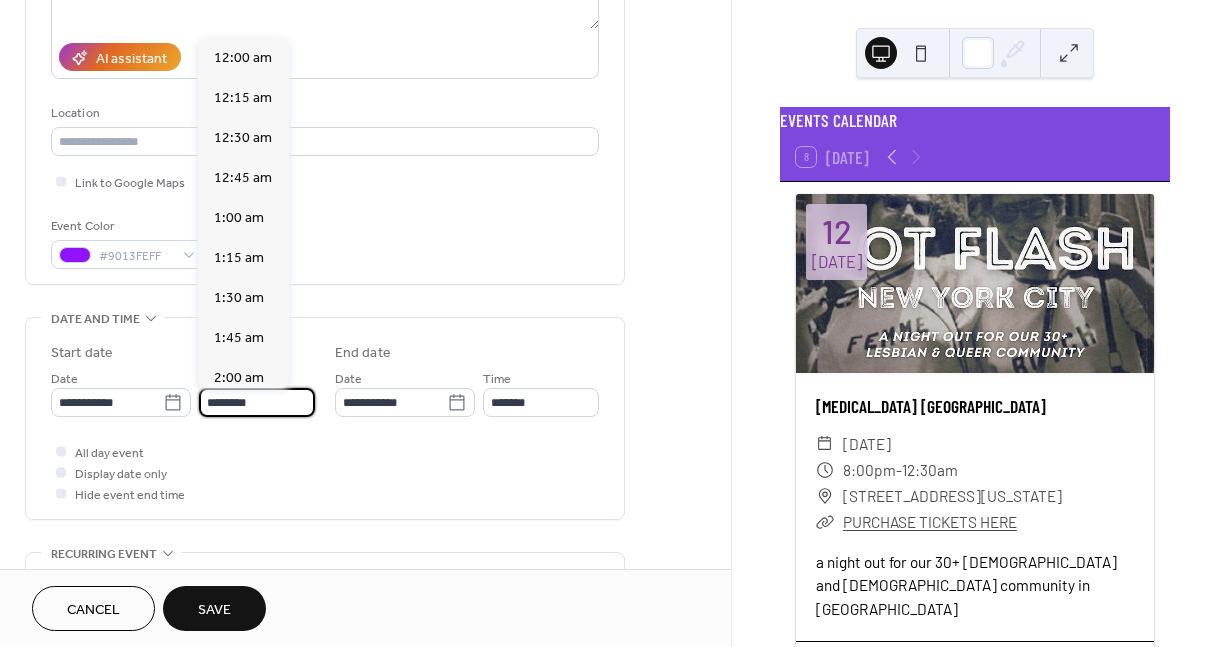 scroll, scrollTop: 1944, scrollLeft: 0, axis: vertical 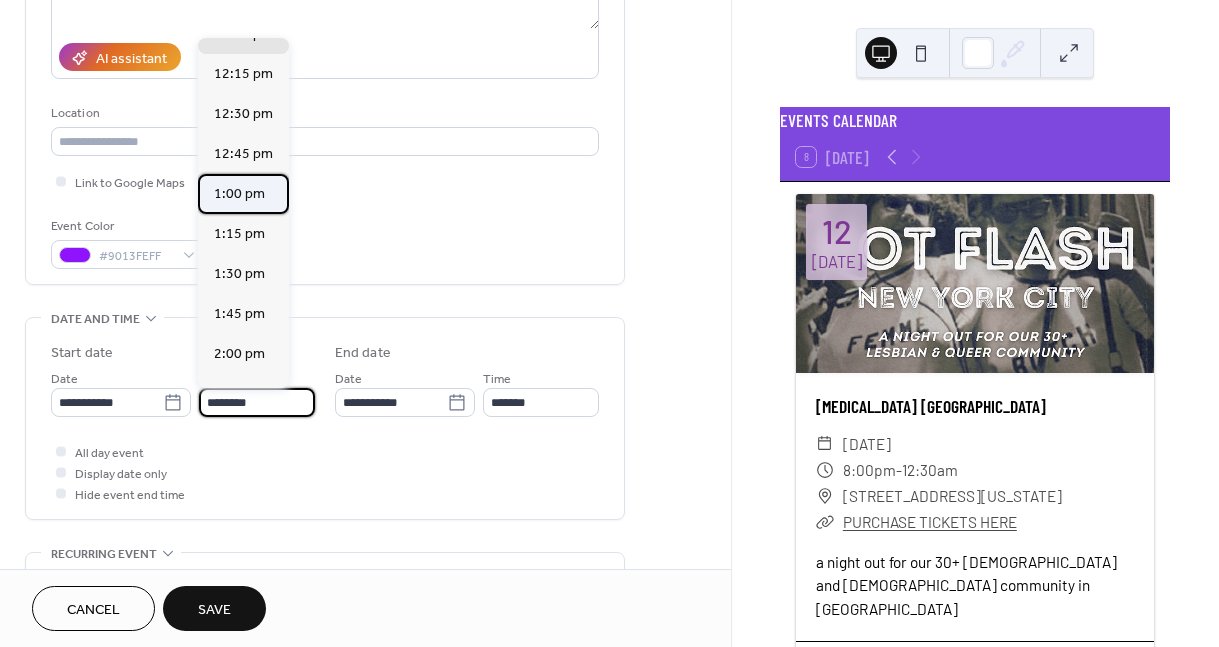 click on "1:00 pm" at bounding box center [239, 194] 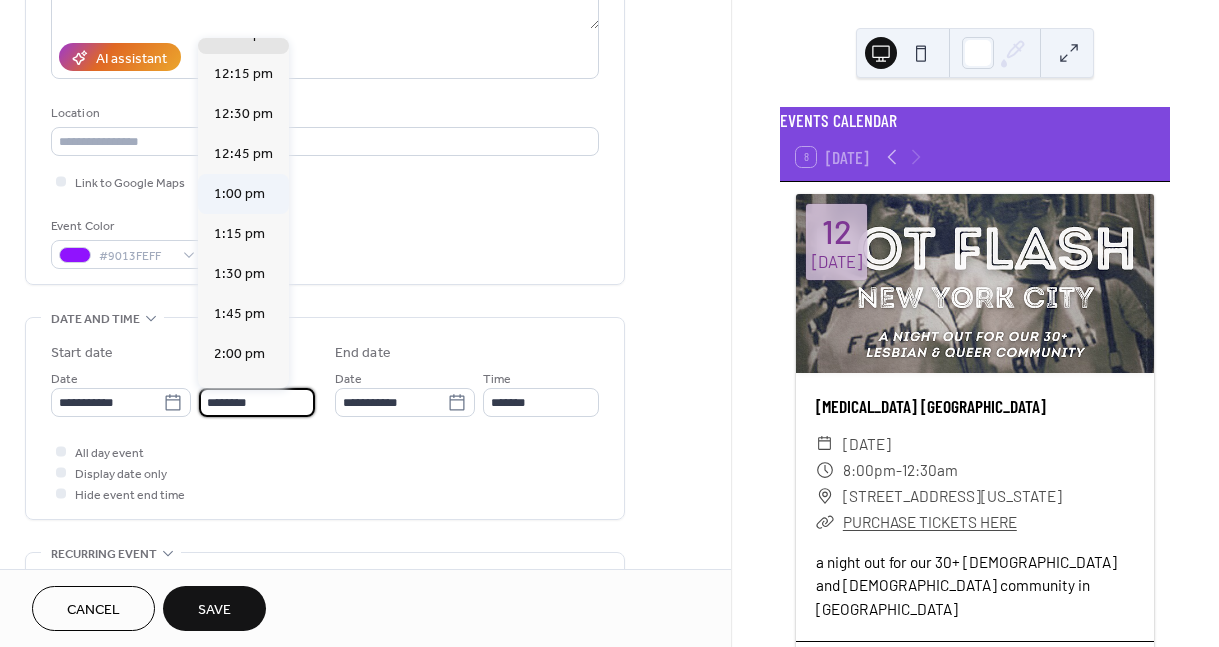 type on "*******" 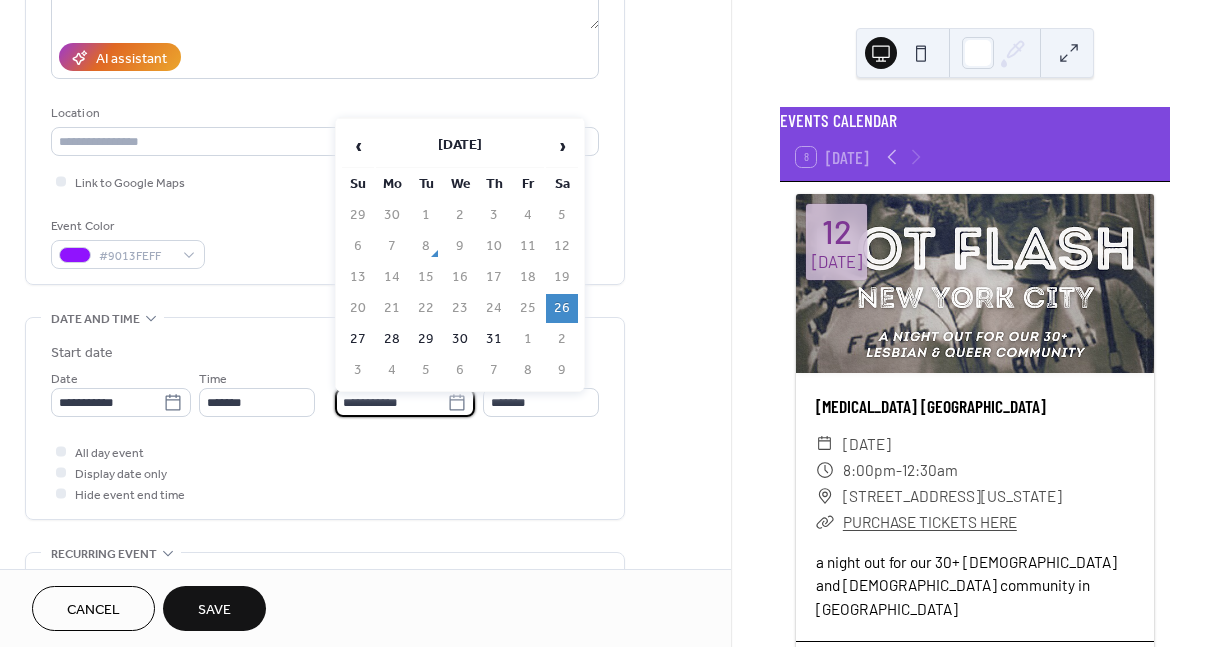 click on "**********" at bounding box center [391, 402] 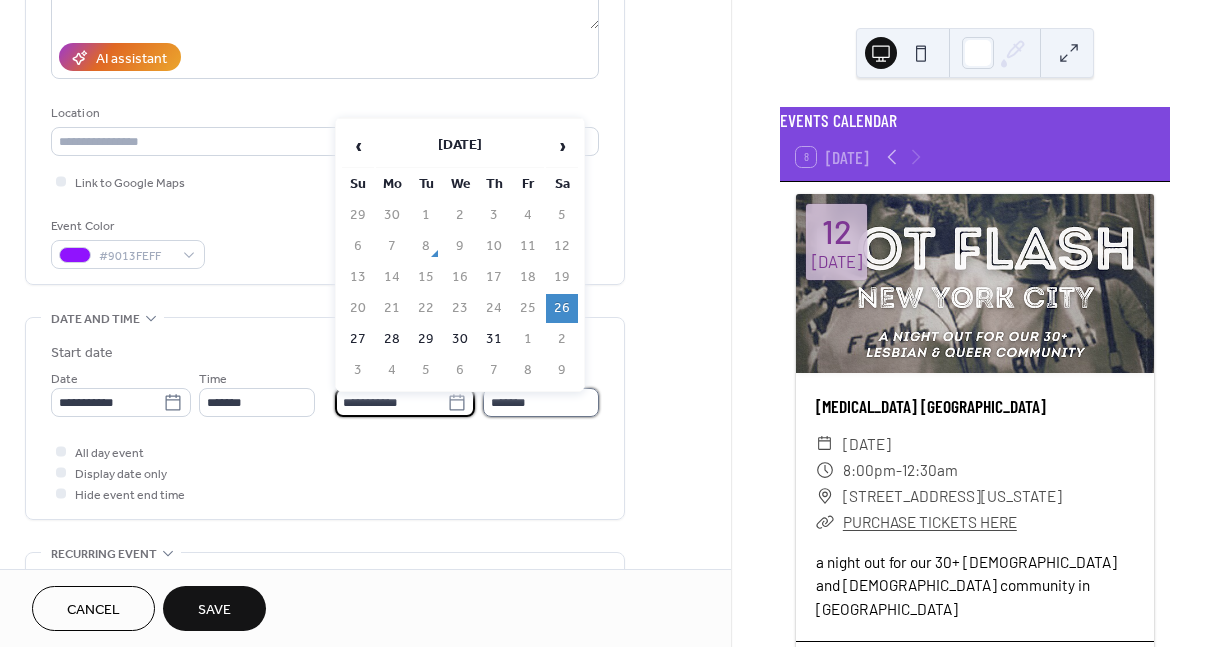 click on "*******" at bounding box center [541, 402] 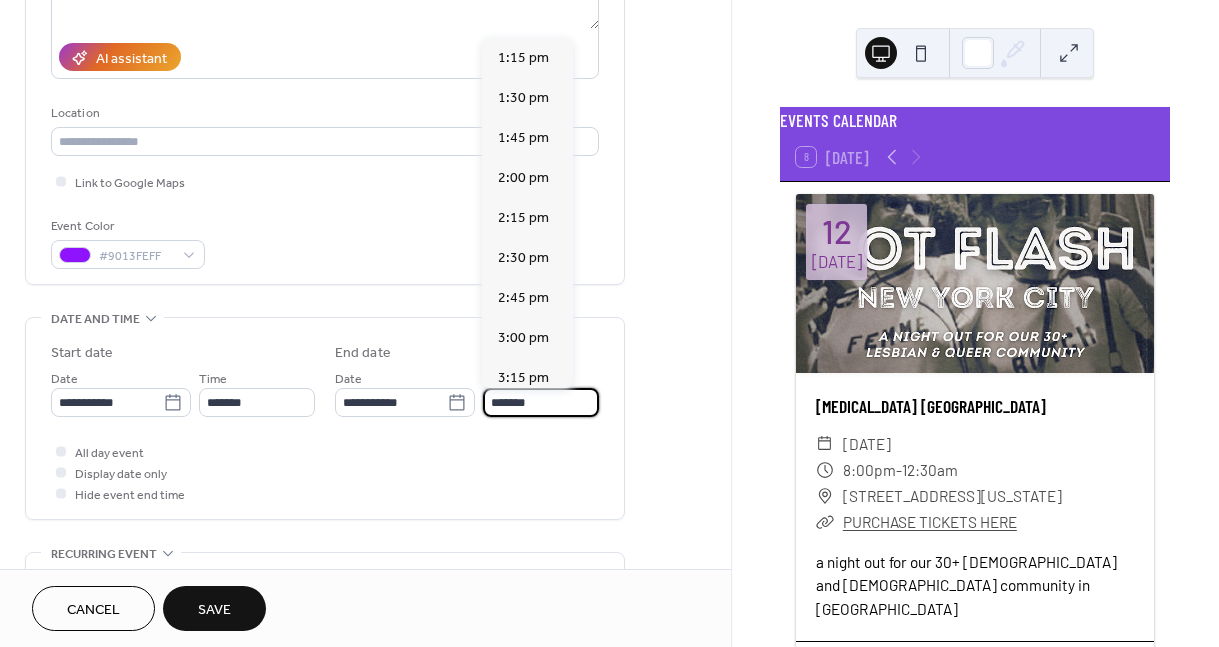 scroll, scrollTop: 931, scrollLeft: 0, axis: vertical 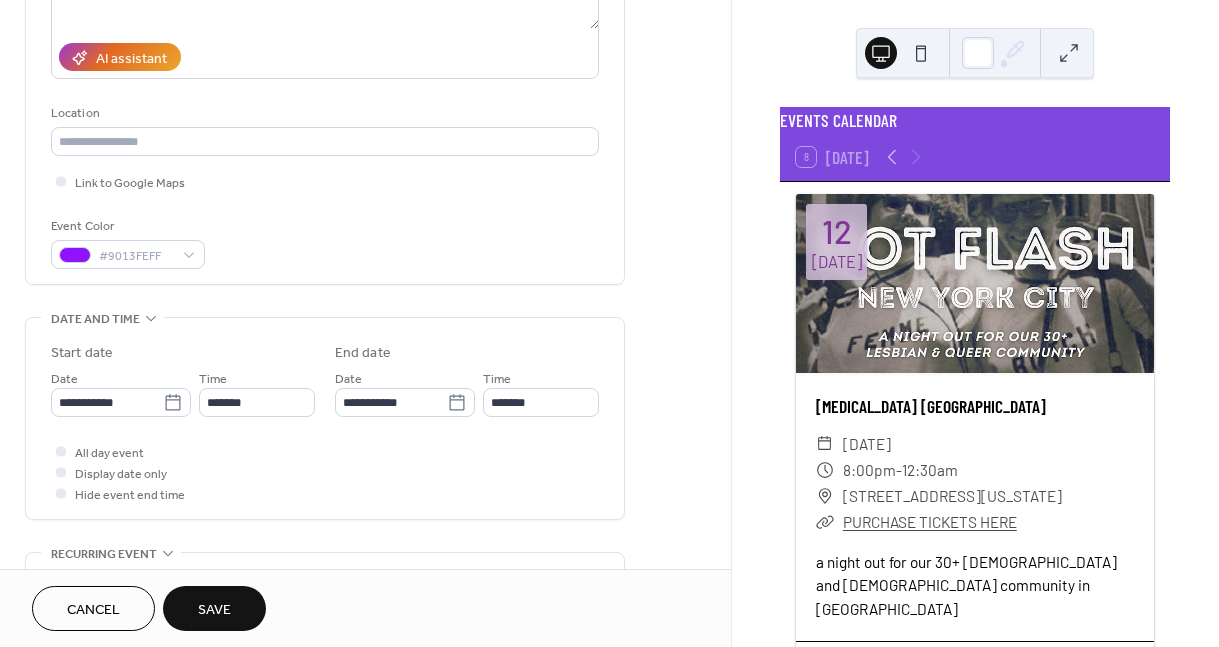click on "All day event Display date only Hide event end time" at bounding box center (325, 472) 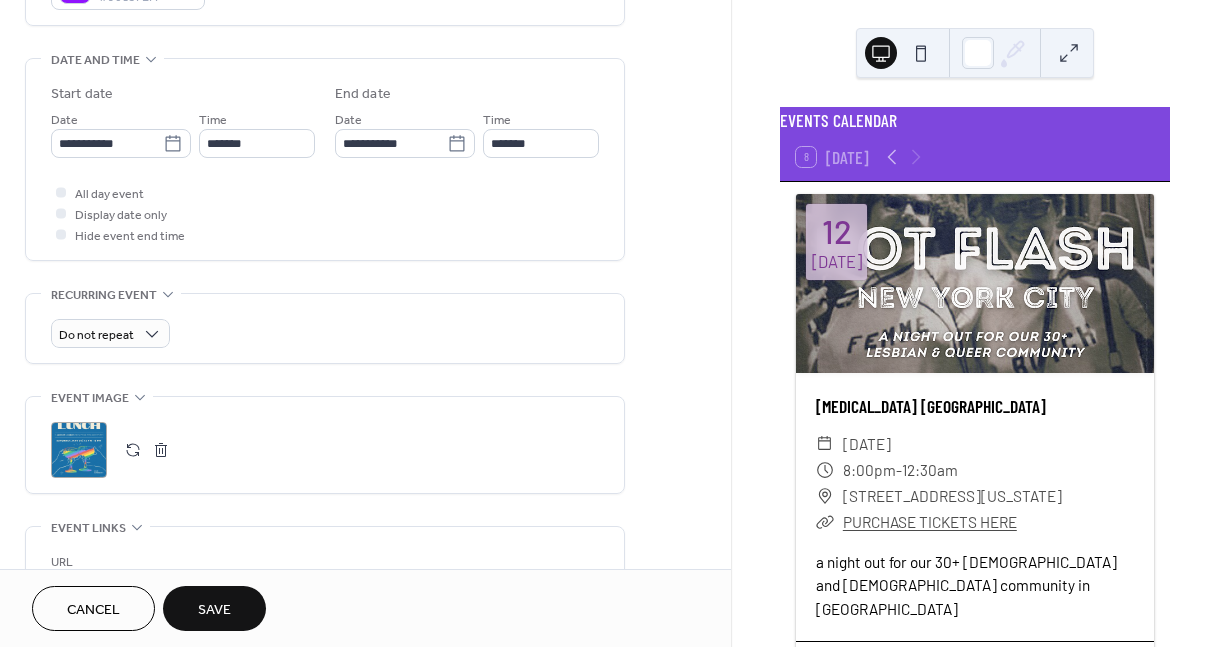 scroll, scrollTop: 616, scrollLeft: 0, axis: vertical 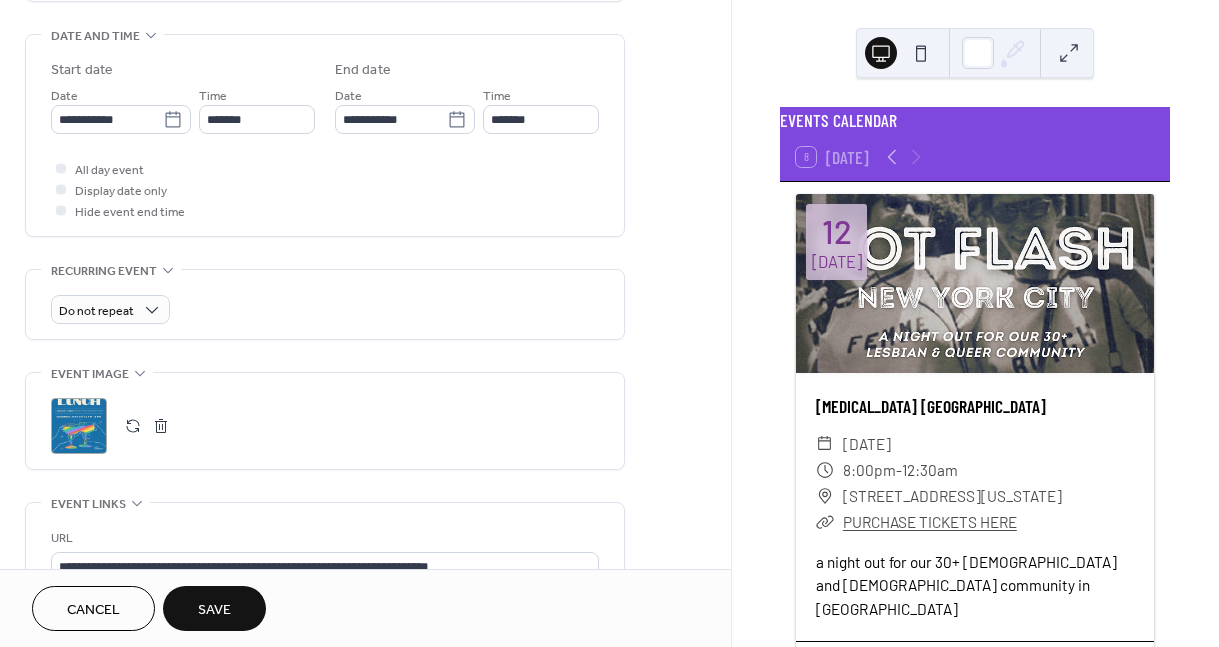 click at bounding box center (161, 426) 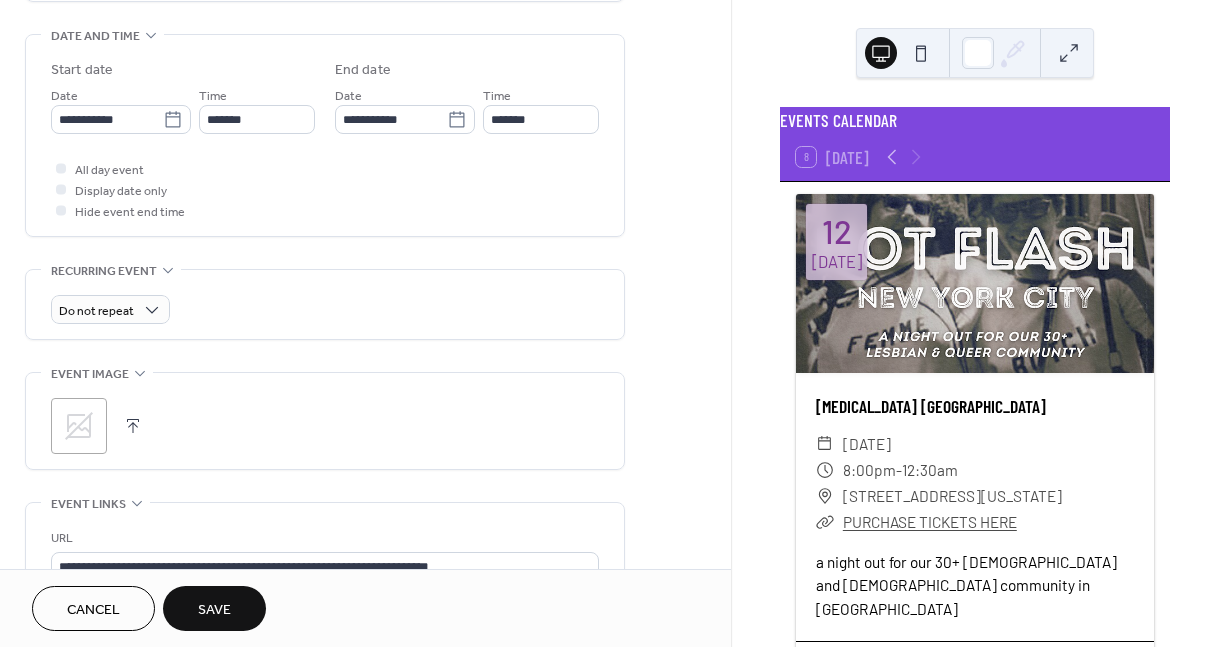 click 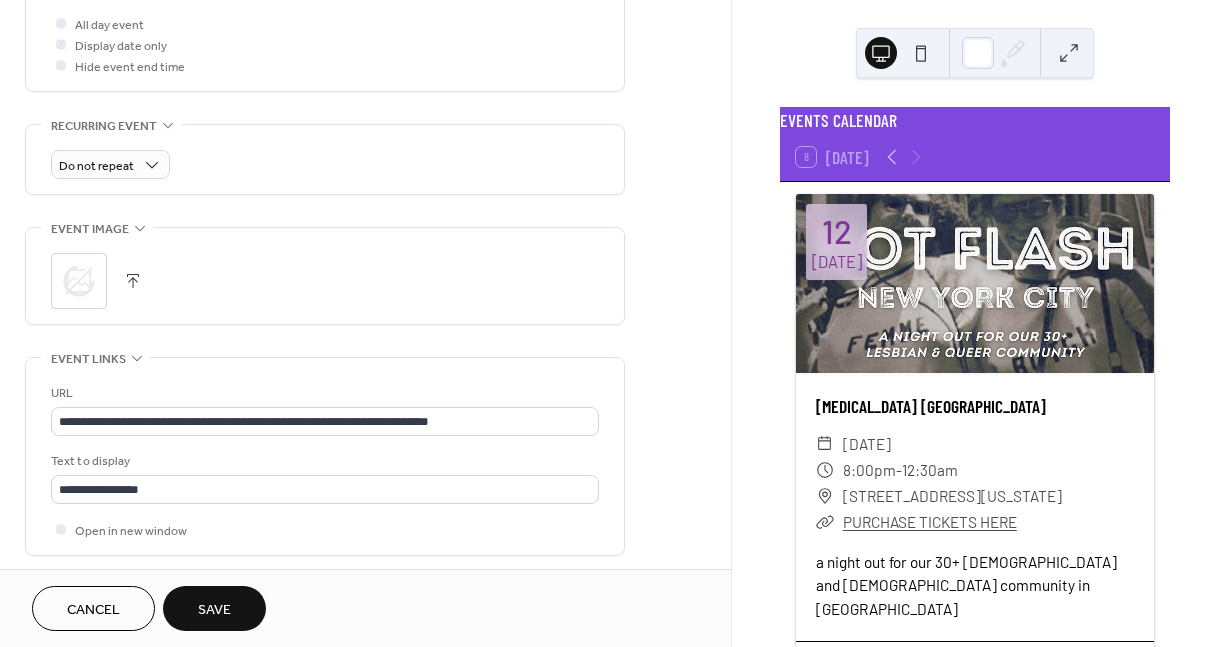 scroll, scrollTop: 788, scrollLeft: 0, axis: vertical 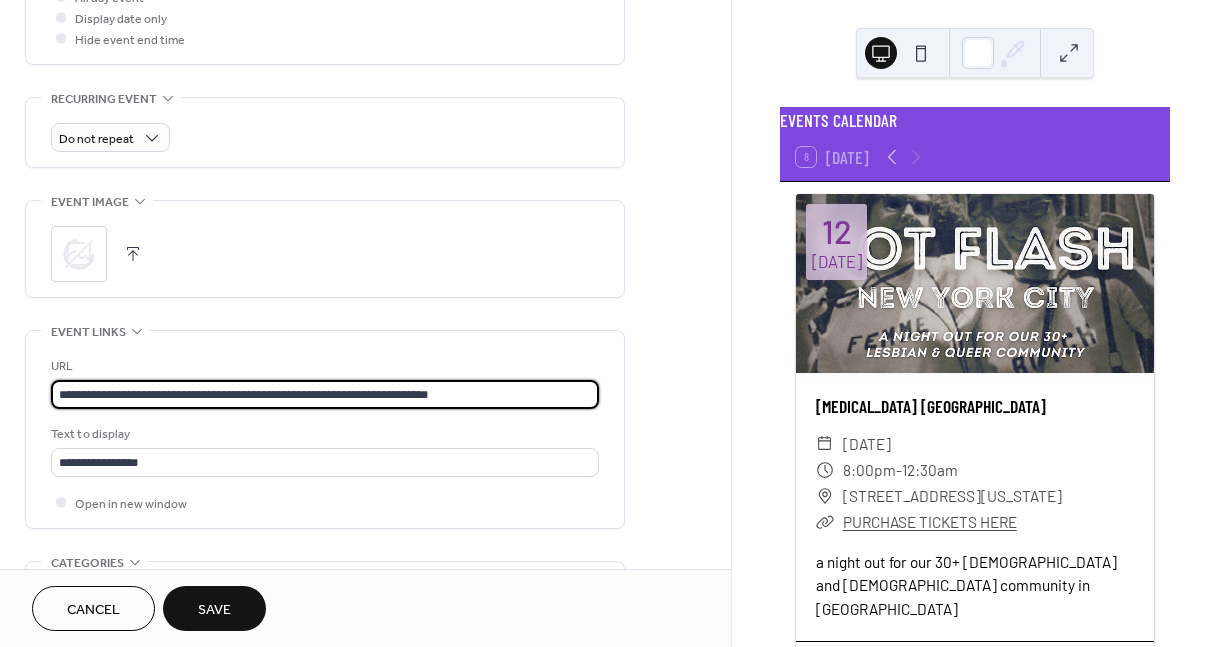 click on "**********" at bounding box center (325, 394) 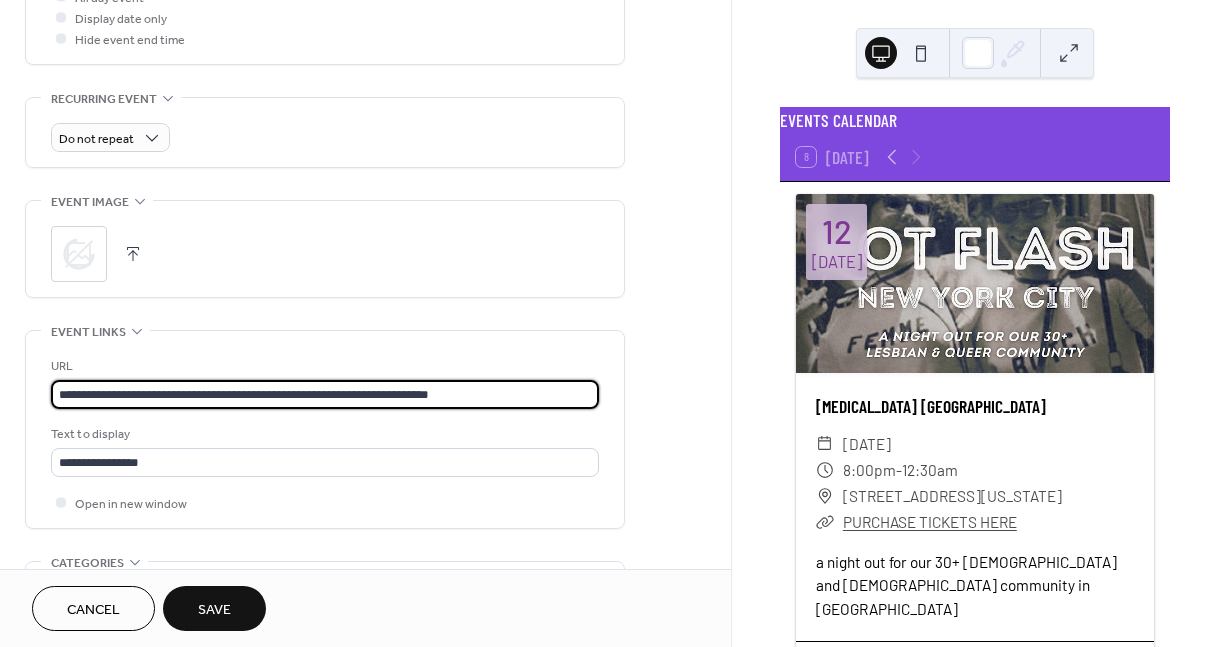 click on "**********" at bounding box center (325, 394) 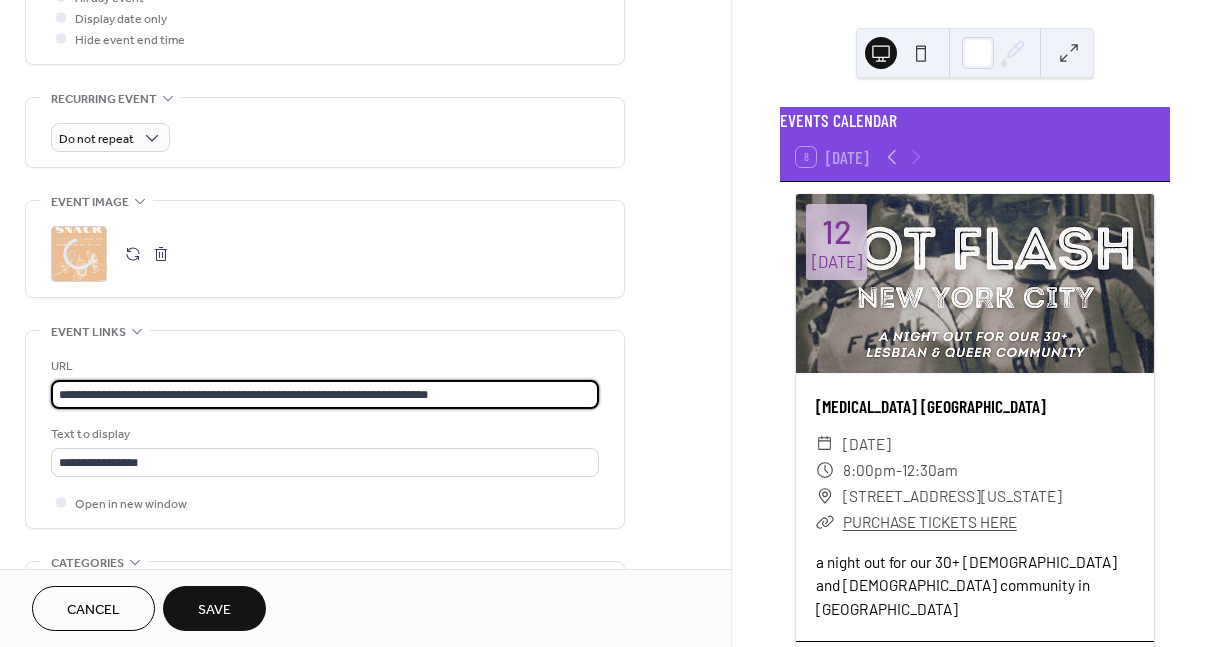 click on "**********" at bounding box center (325, 394) 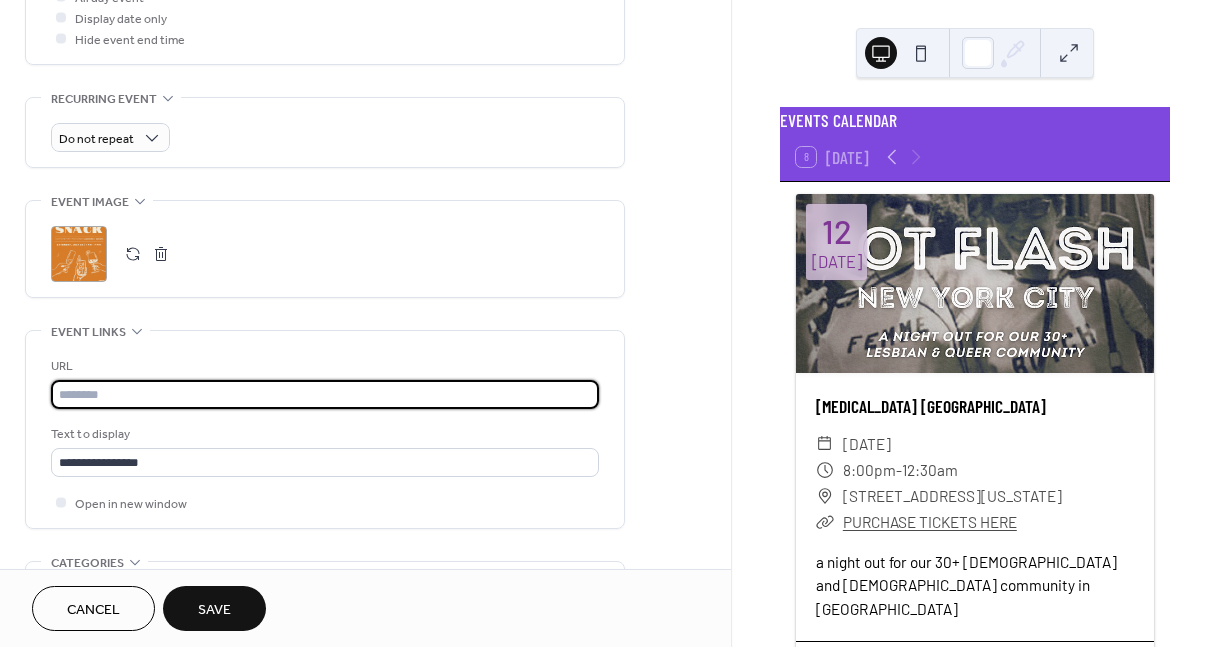 paste on "**********" 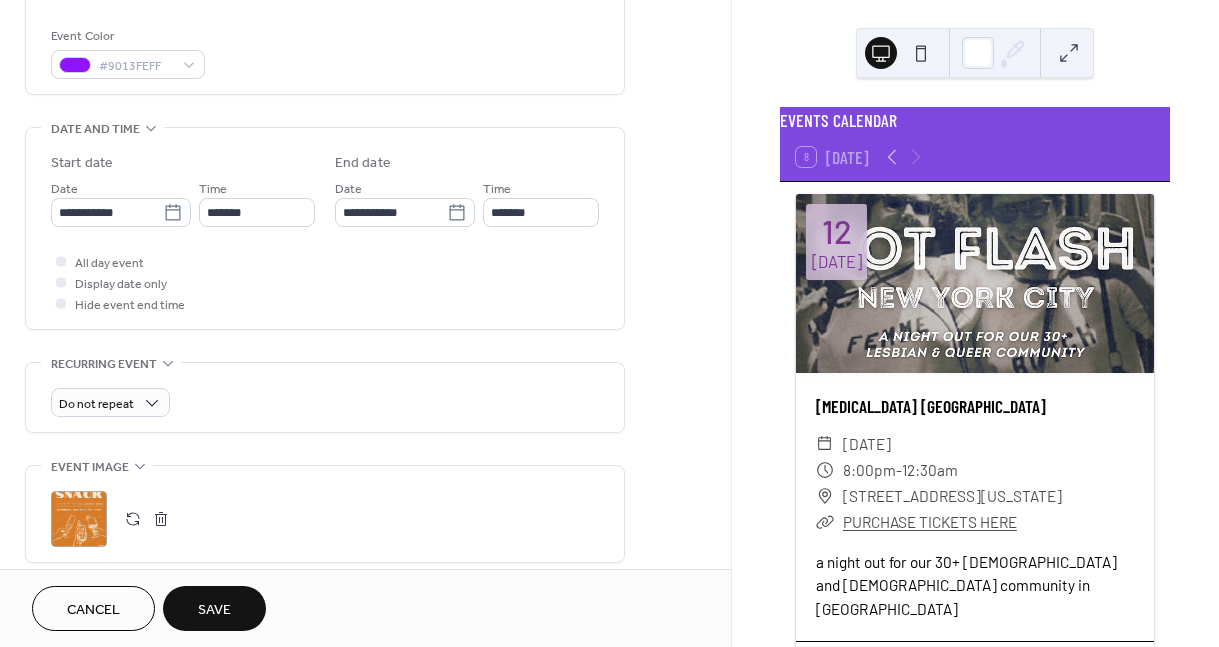 scroll, scrollTop: 512, scrollLeft: 0, axis: vertical 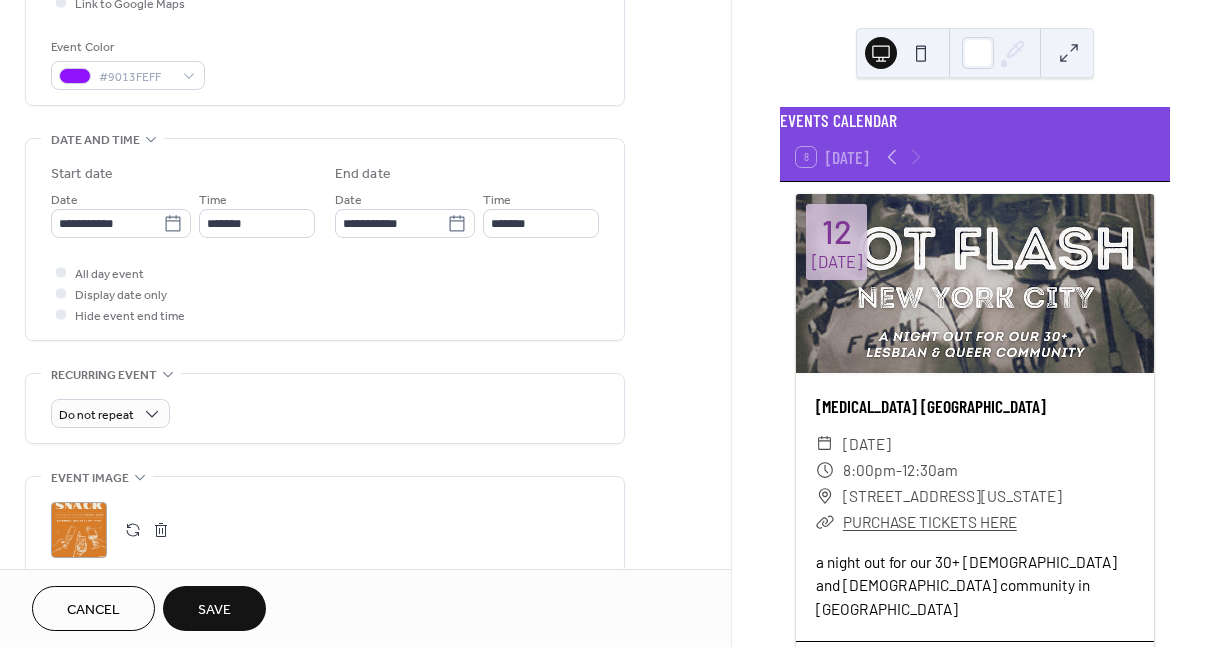 type on "**********" 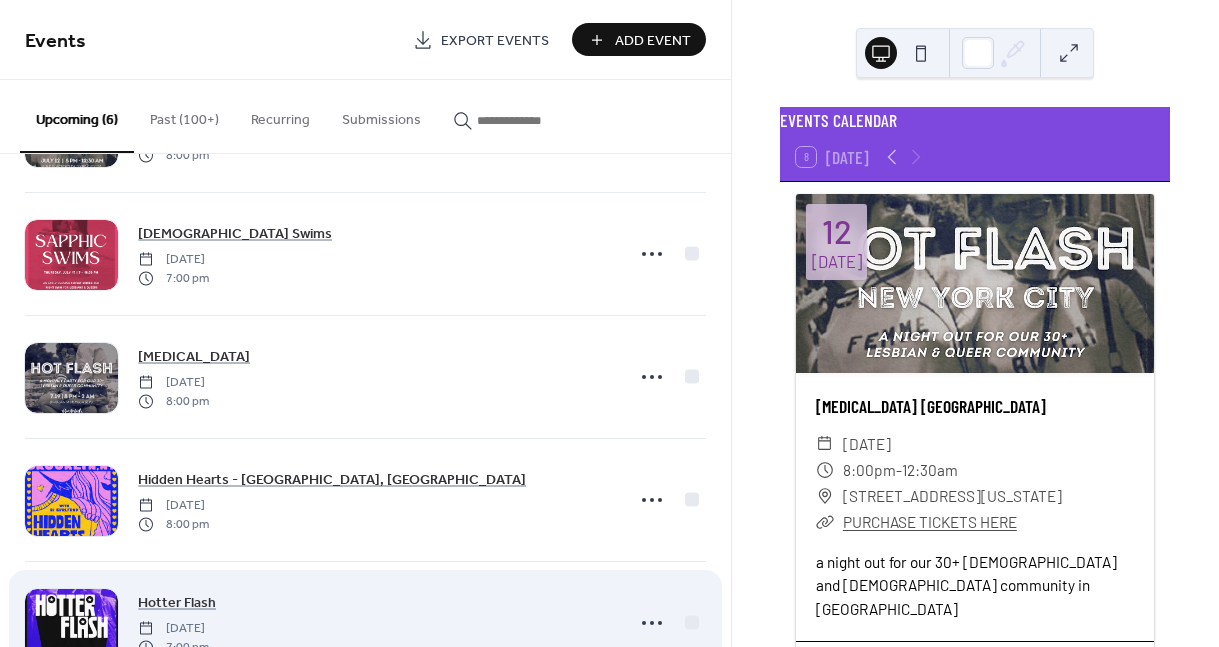 scroll, scrollTop: 304, scrollLeft: 0, axis: vertical 